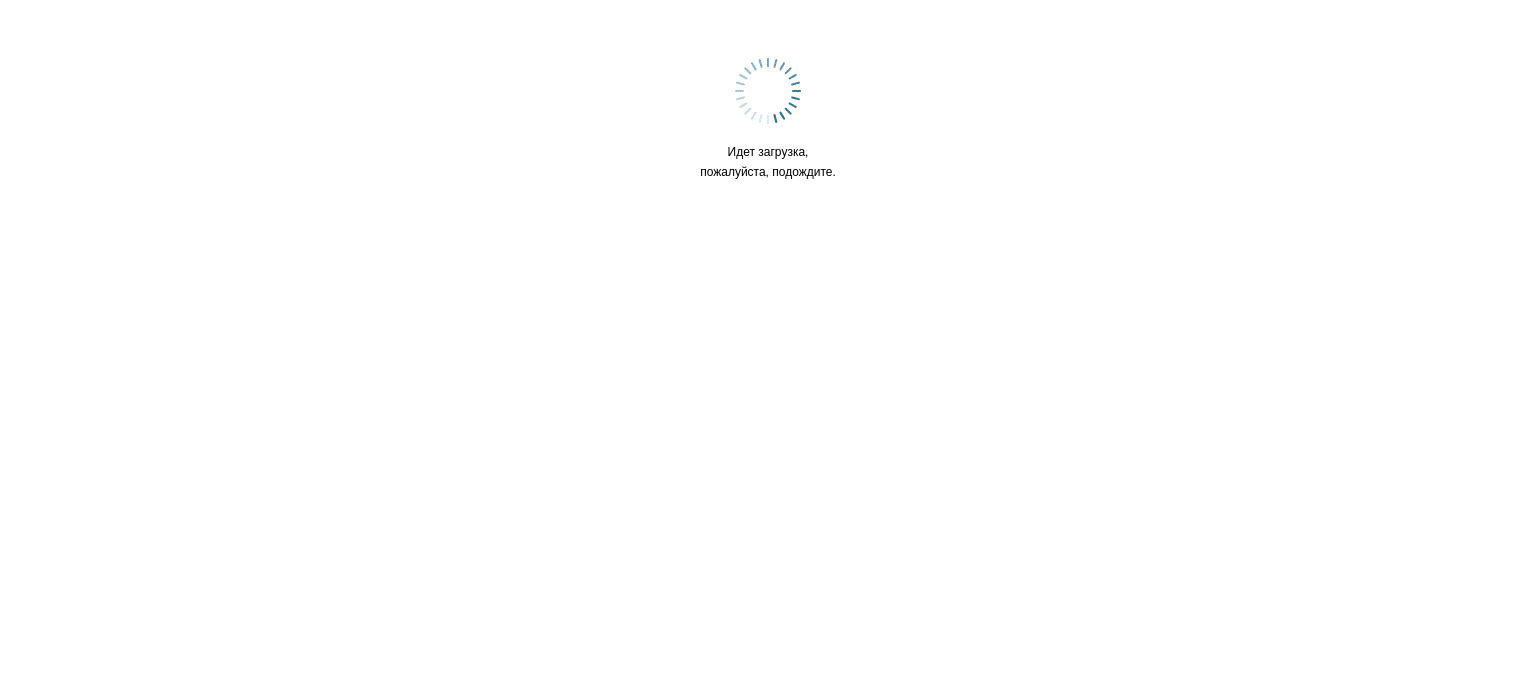 scroll, scrollTop: 0, scrollLeft: 0, axis: both 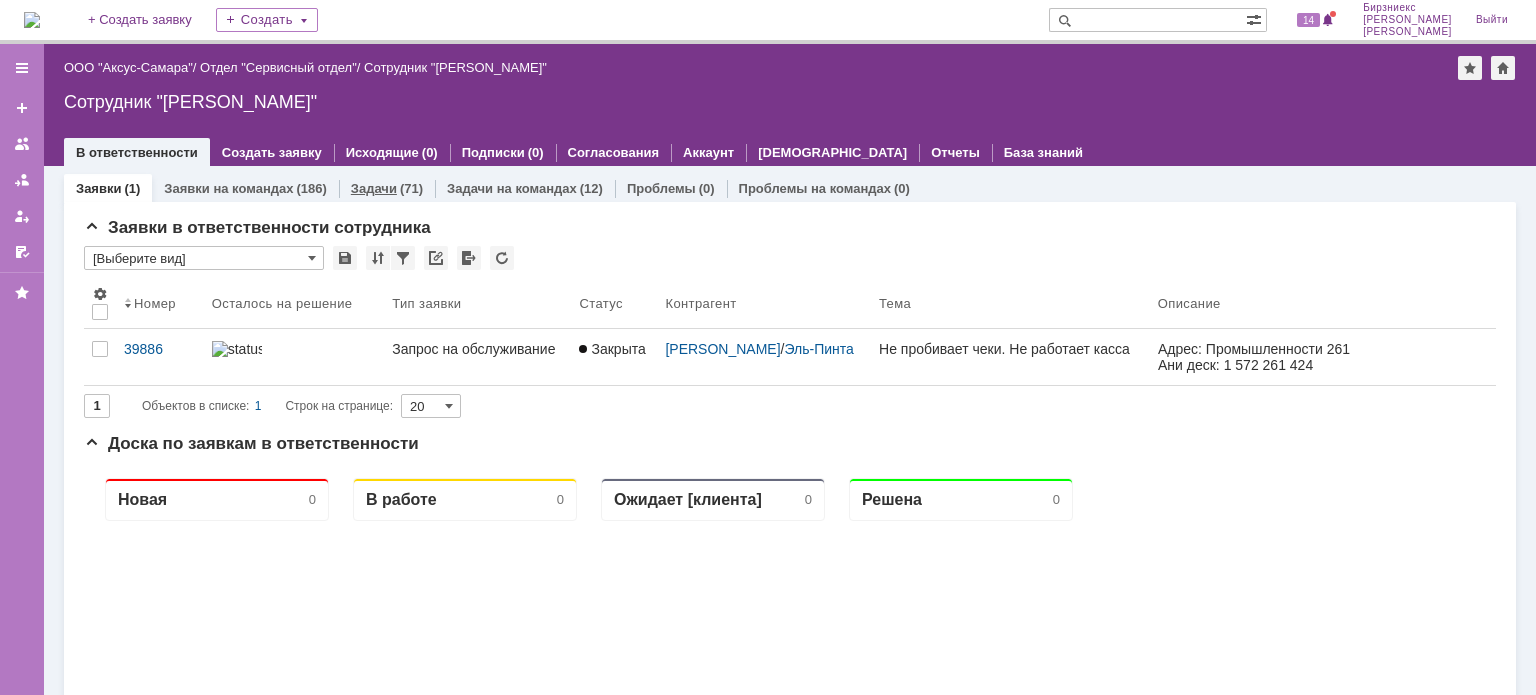 click on "Задачи" at bounding box center [374, 188] 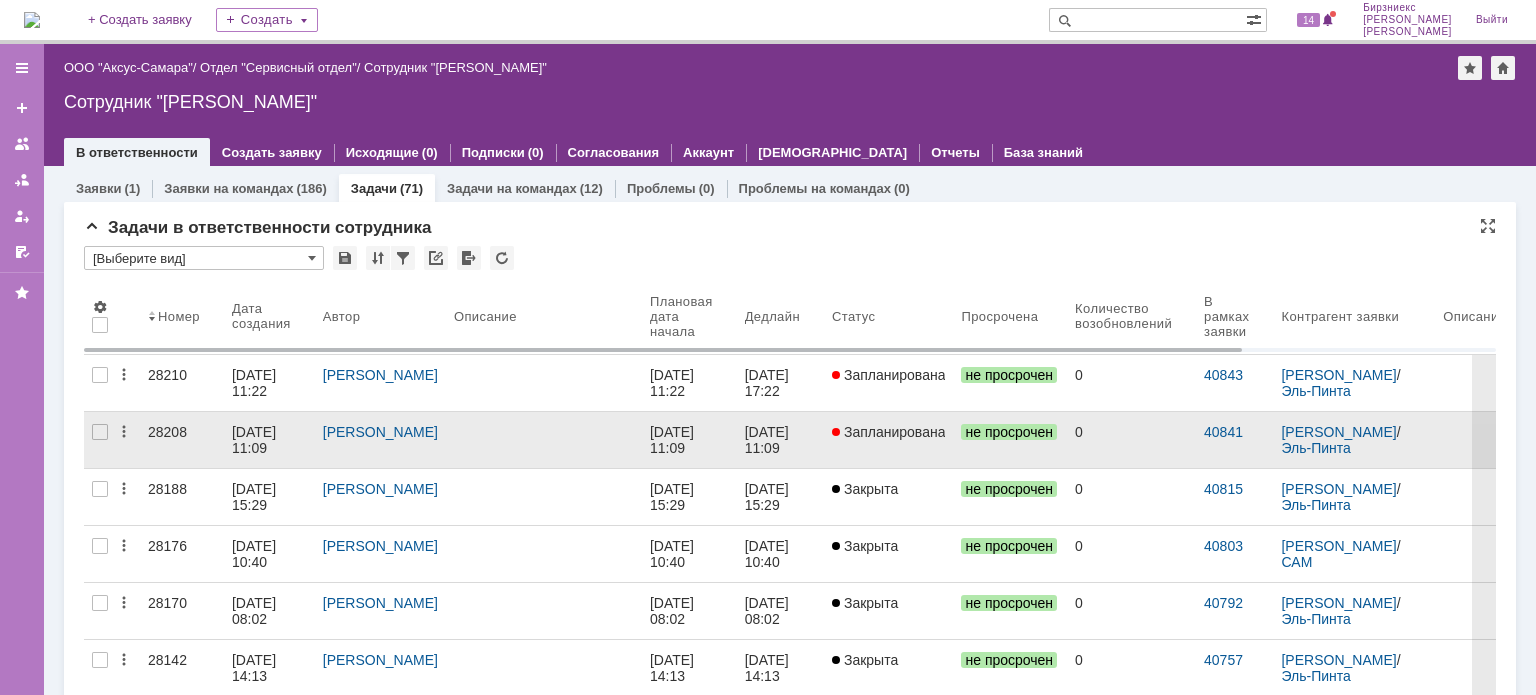 scroll, scrollTop: 0, scrollLeft: 0, axis: both 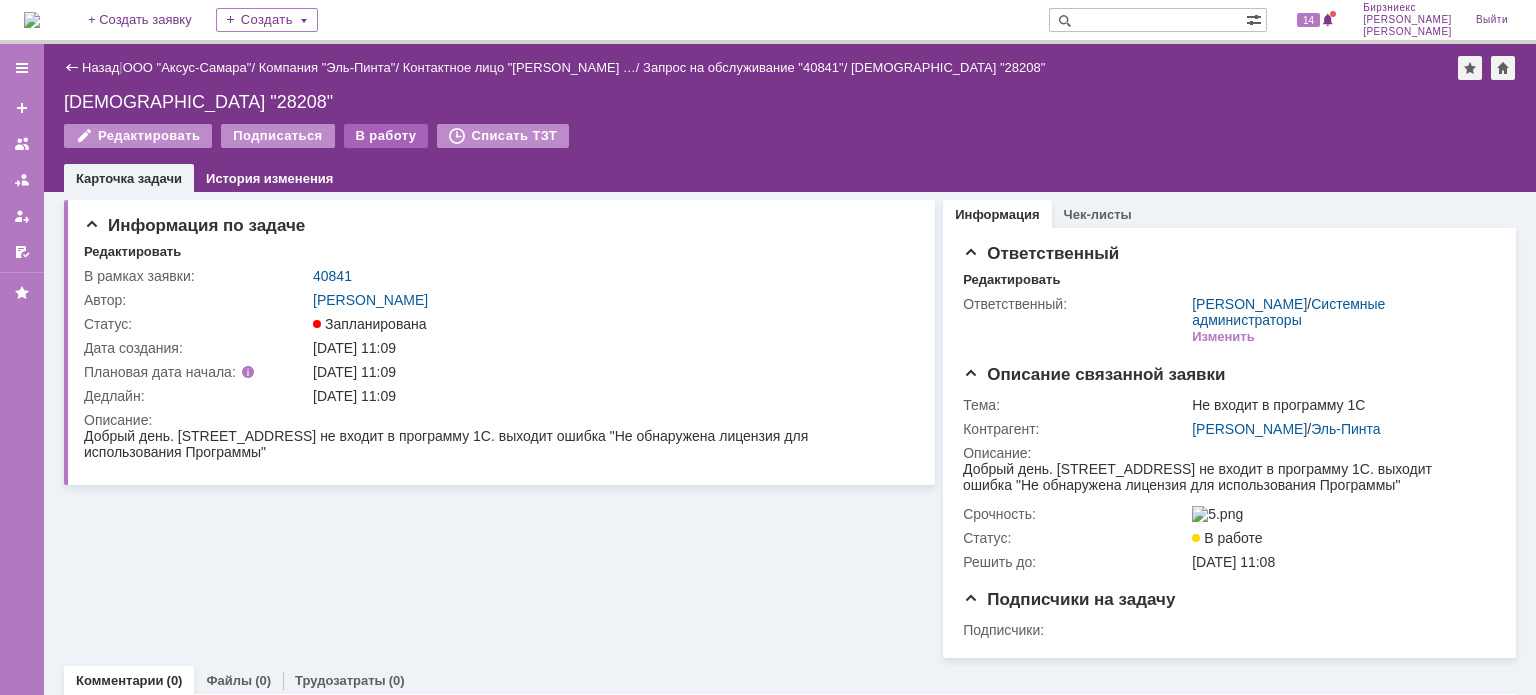 click on "В работу" at bounding box center (386, 136) 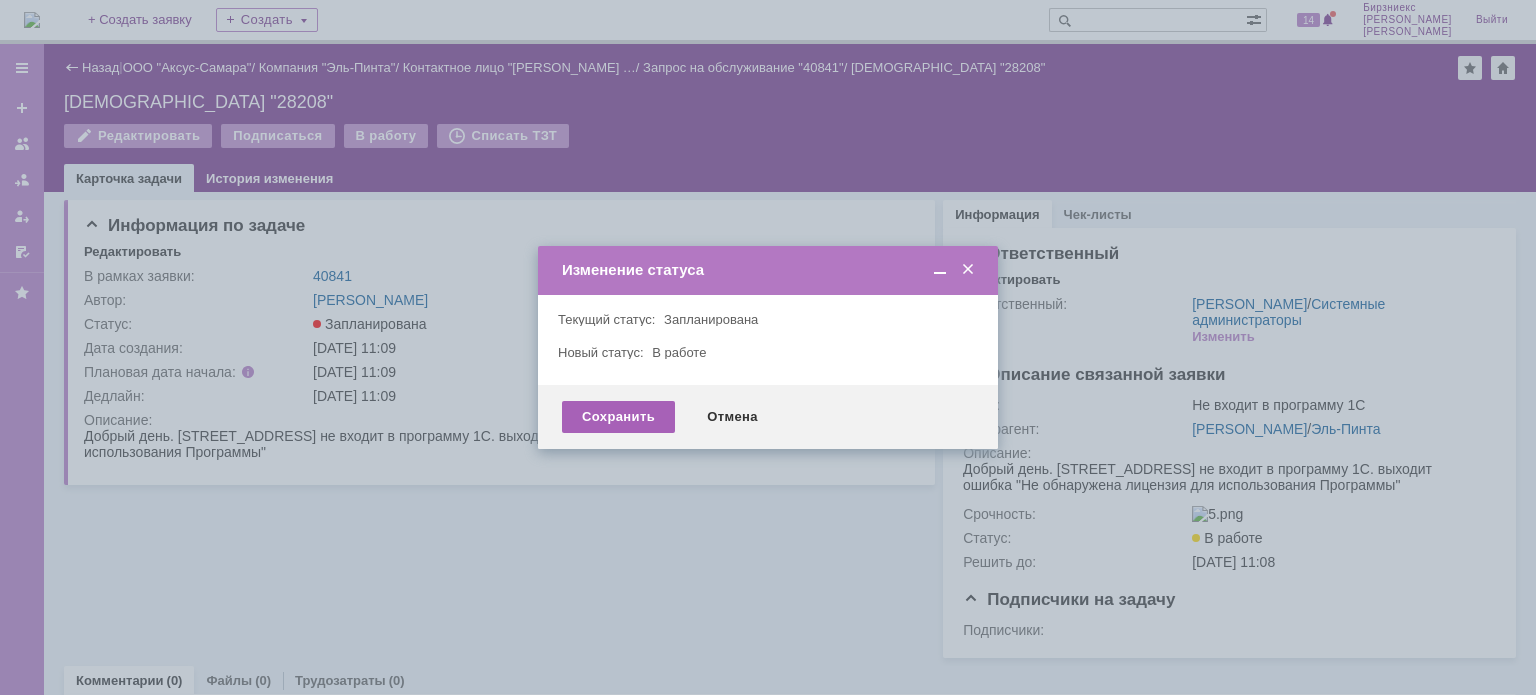 click on "Сохранить" at bounding box center (618, 417) 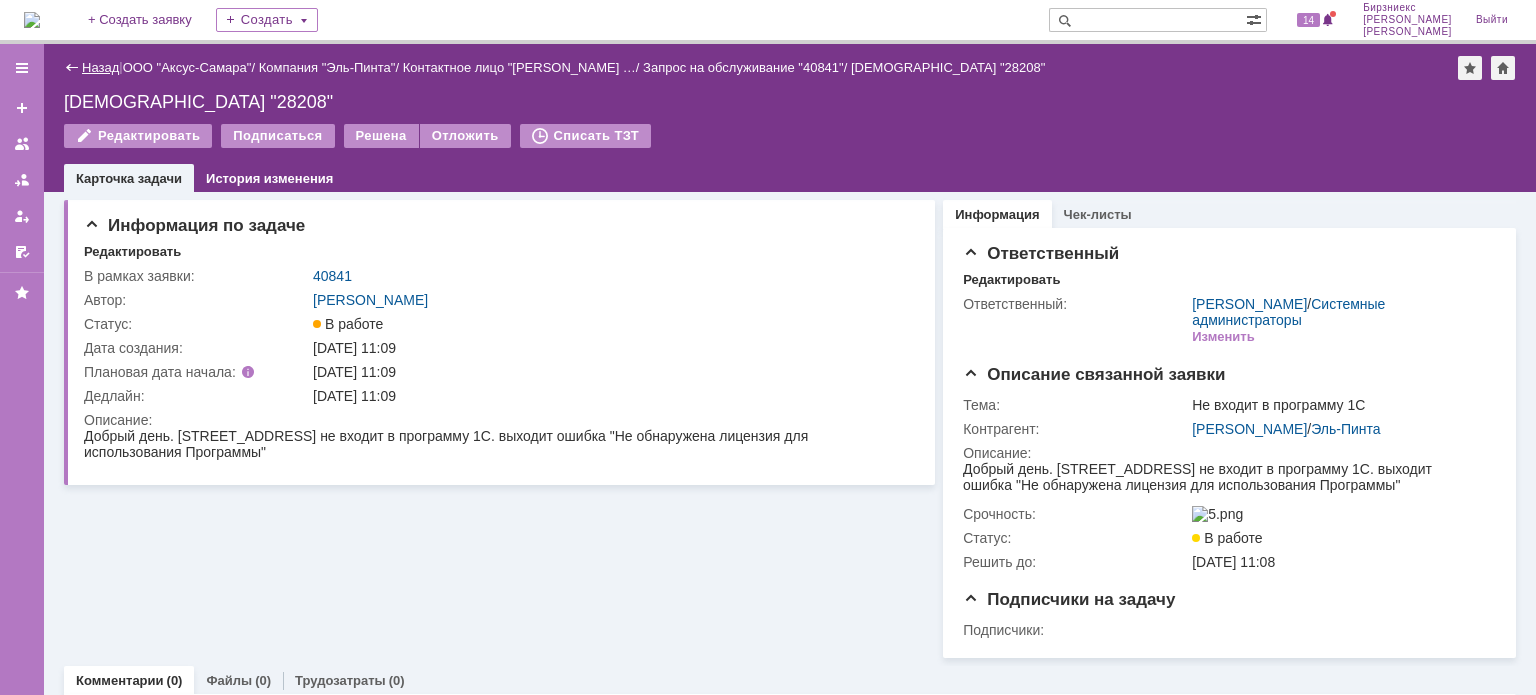 click on "Назад" at bounding box center [100, 67] 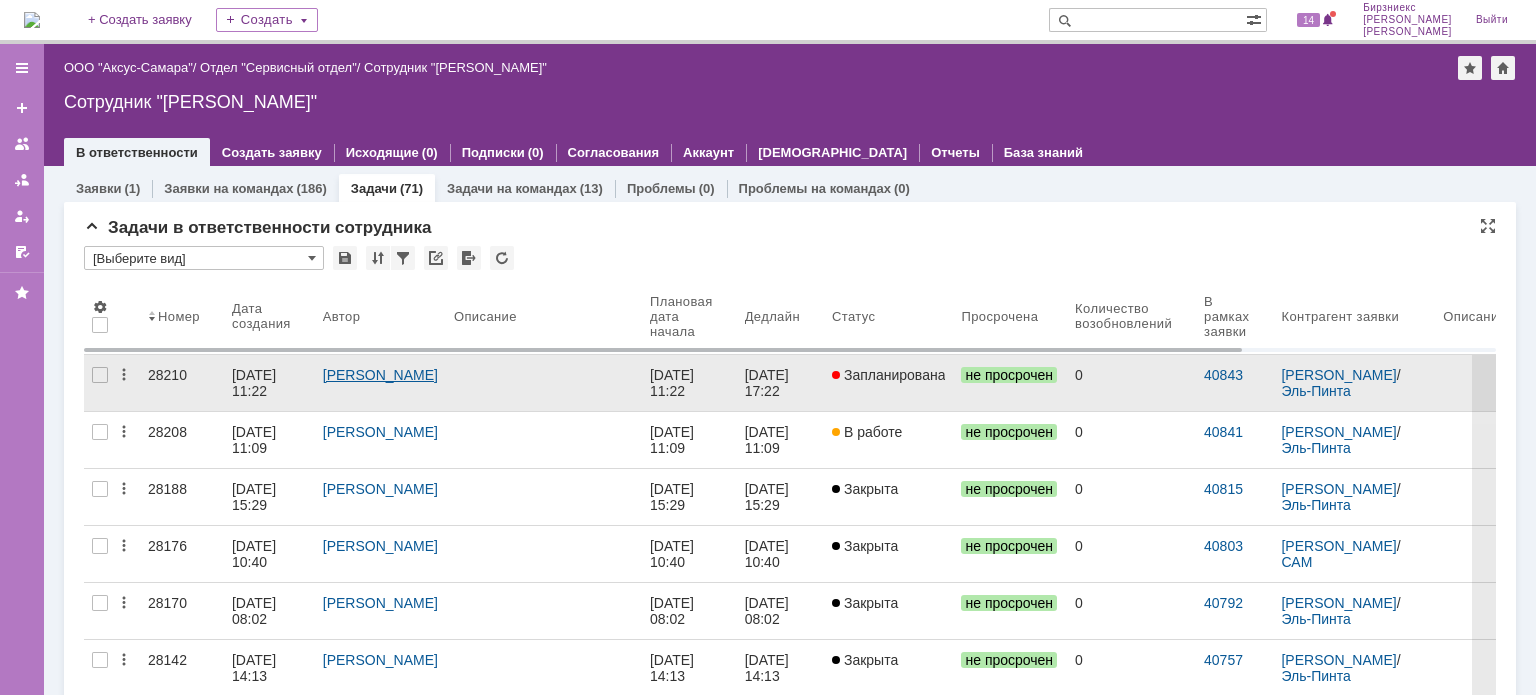 click on "[PERSON_NAME]" at bounding box center [380, 375] 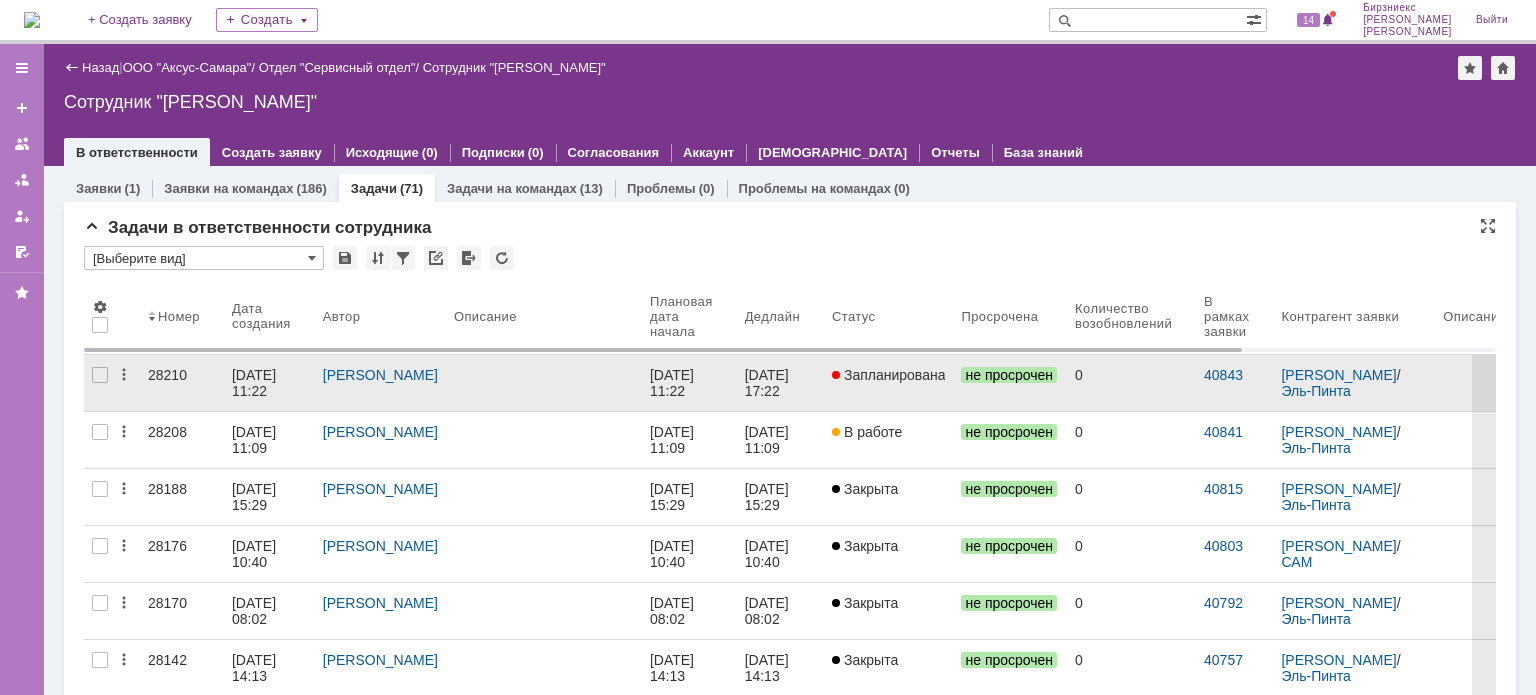 click on "28210" at bounding box center [182, 383] 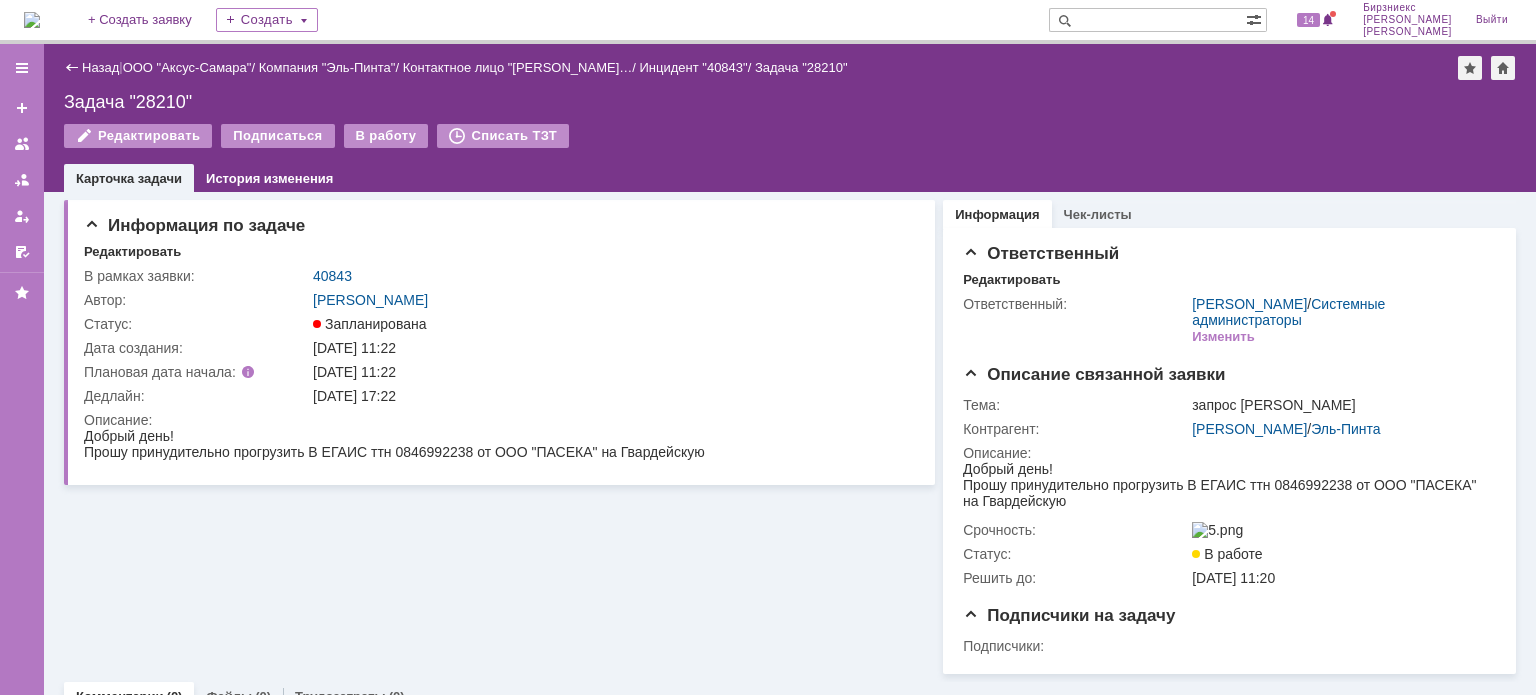 drag, startPoint x: 128, startPoint y: 451, endPoint x: 748, endPoint y: 496, distance: 621.6309 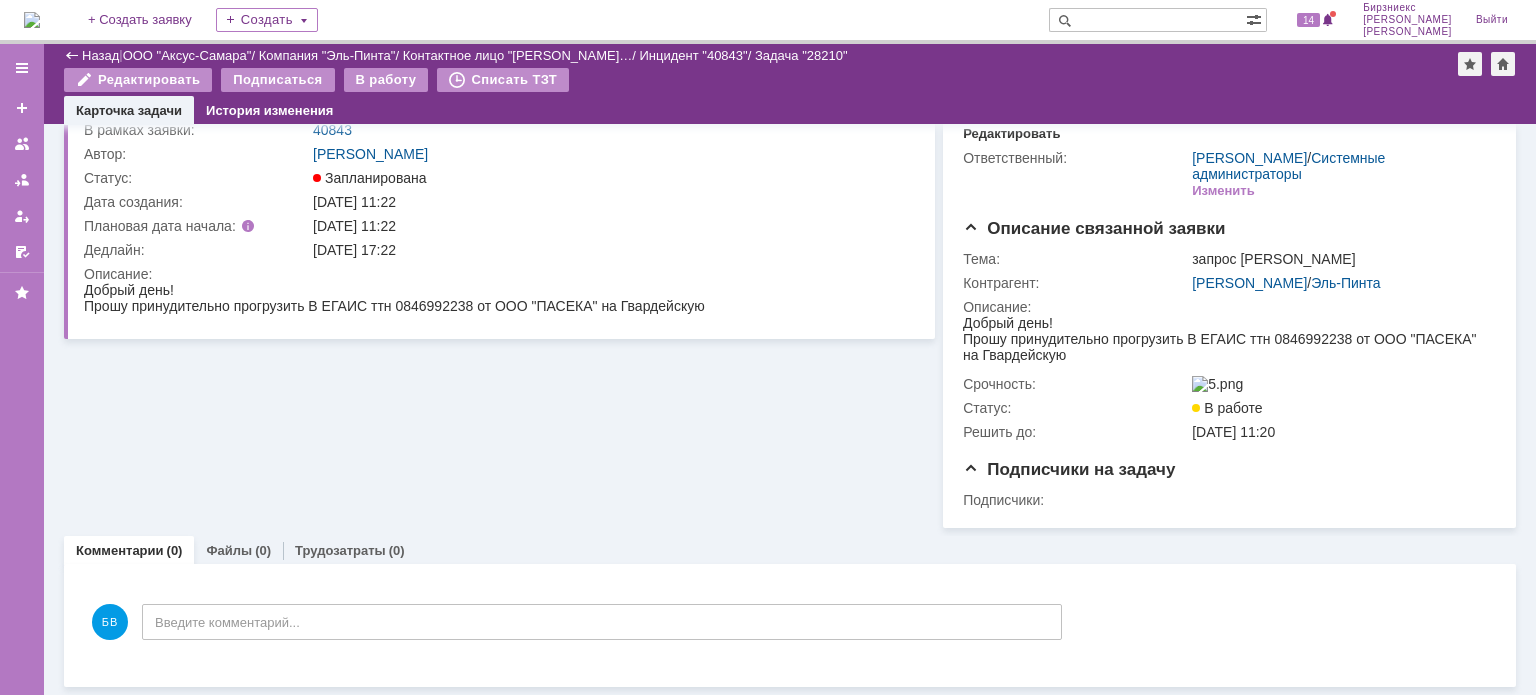 scroll, scrollTop: 85, scrollLeft: 0, axis: vertical 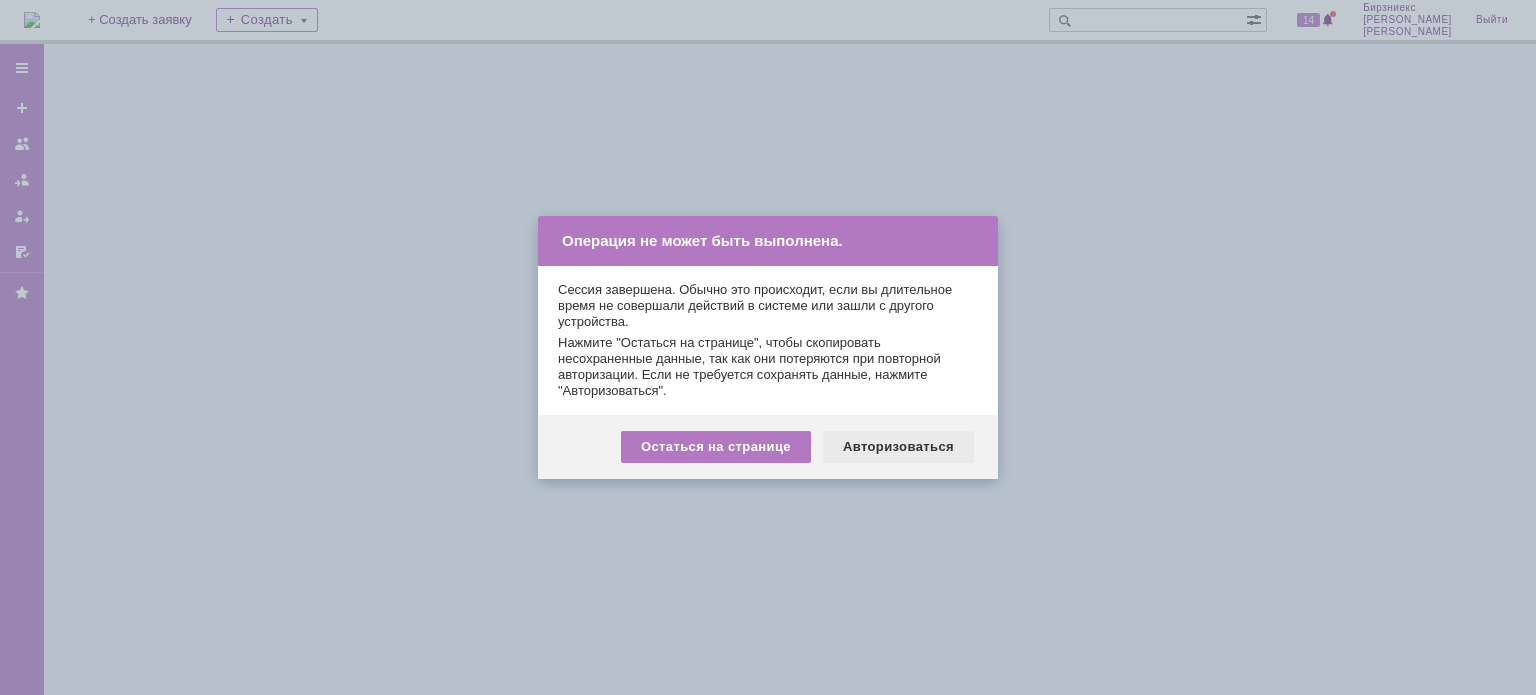 click on "Авторизоваться" at bounding box center [898, 447] 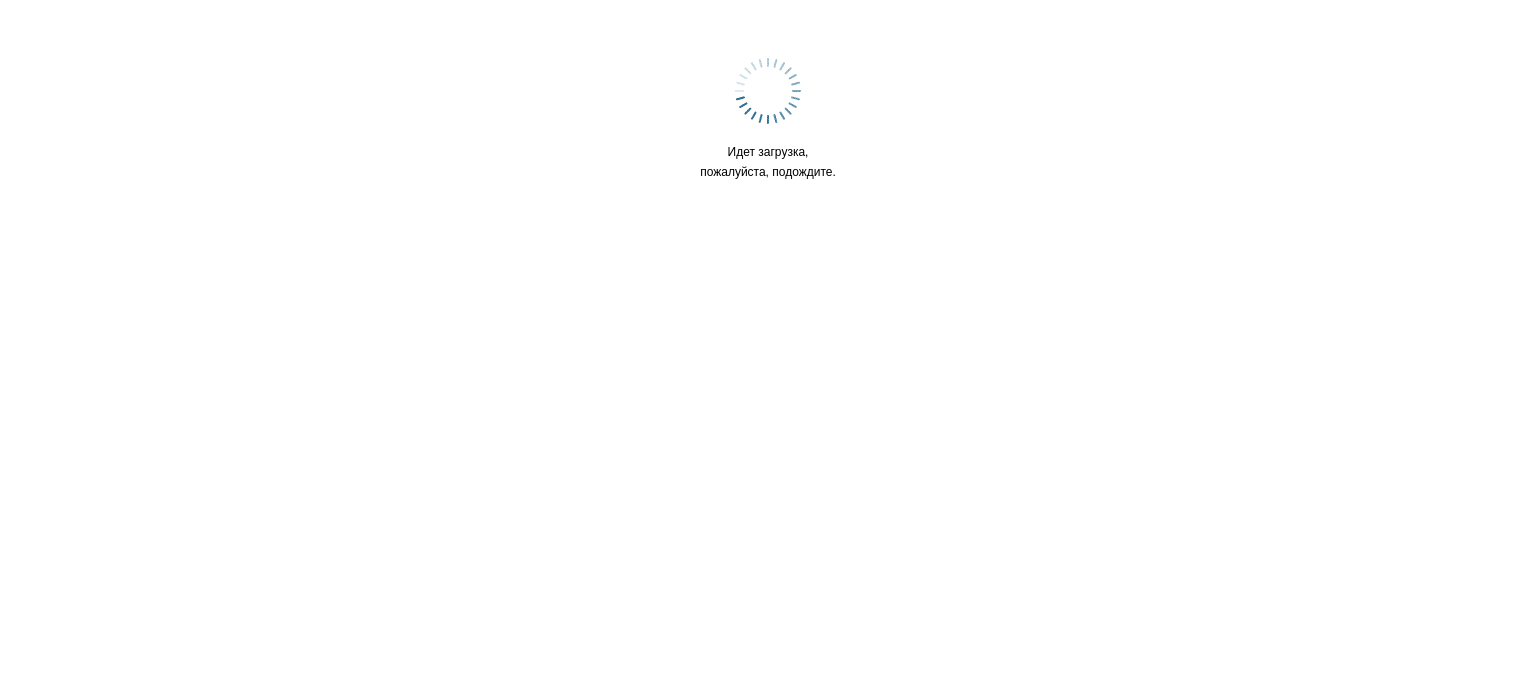 scroll, scrollTop: 0, scrollLeft: 0, axis: both 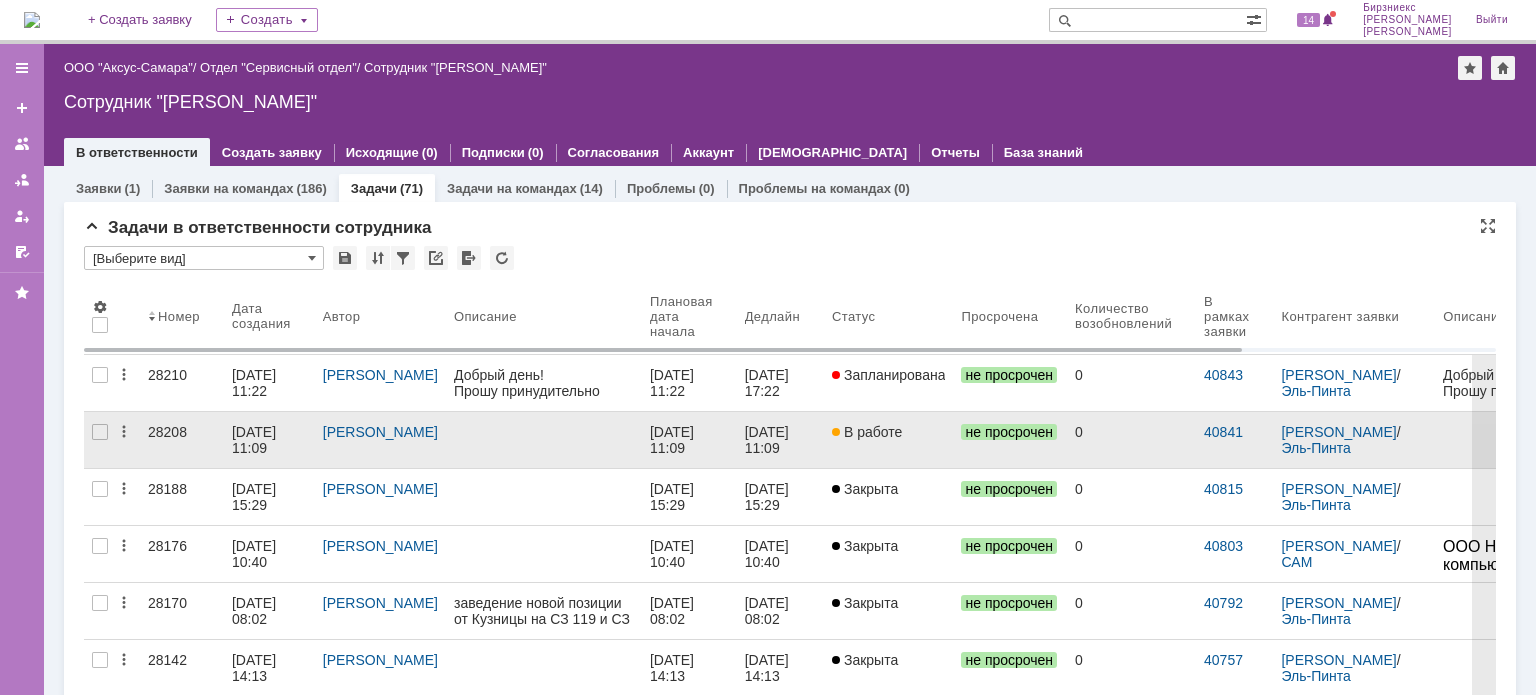 click at bounding box center (544, 440) 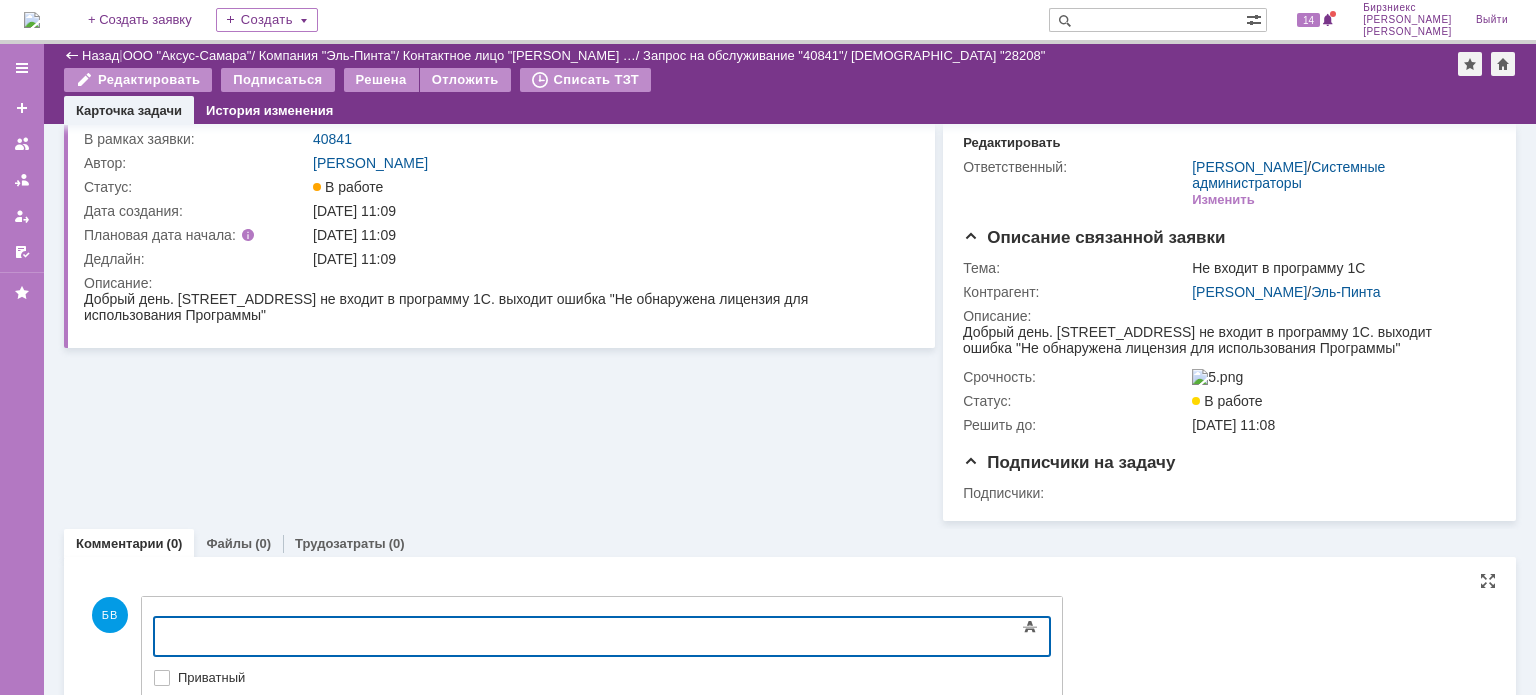type 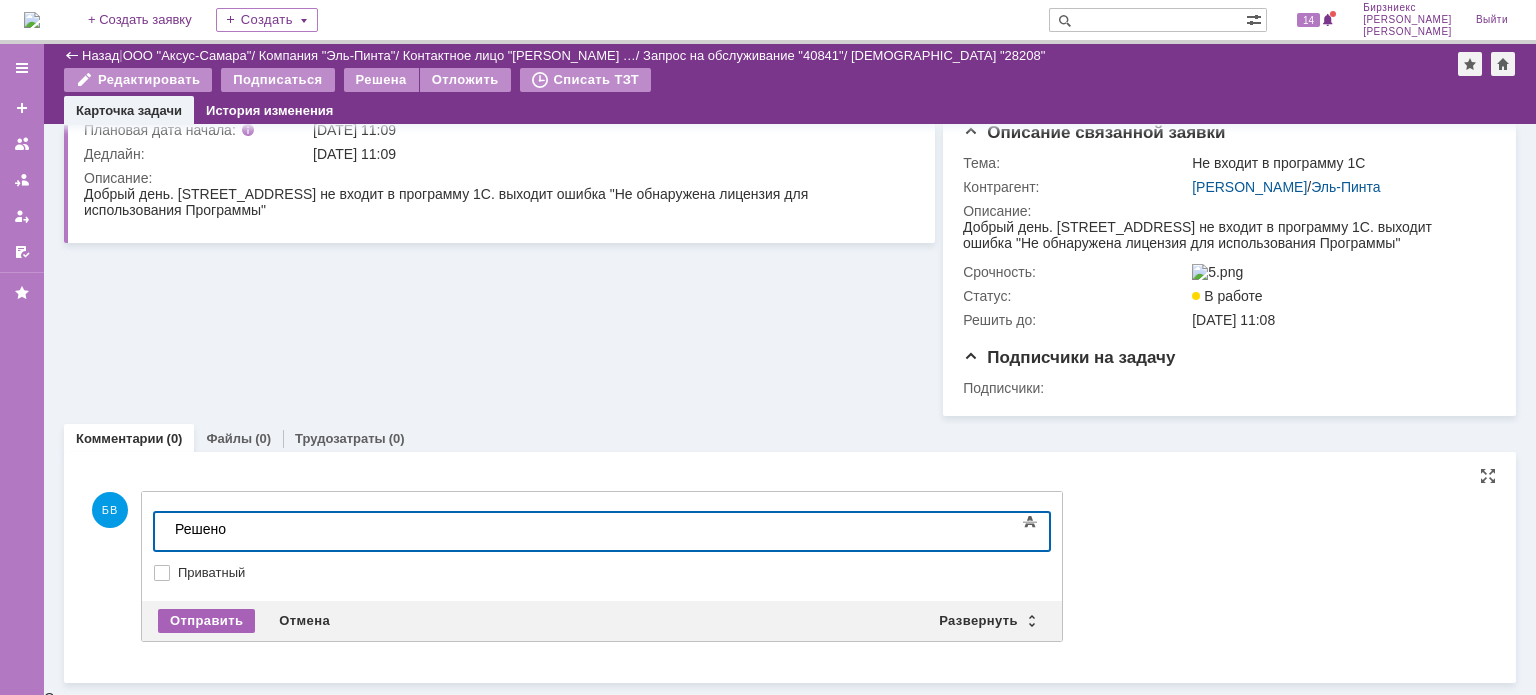 click on "Отправить" at bounding box center [206, 621] 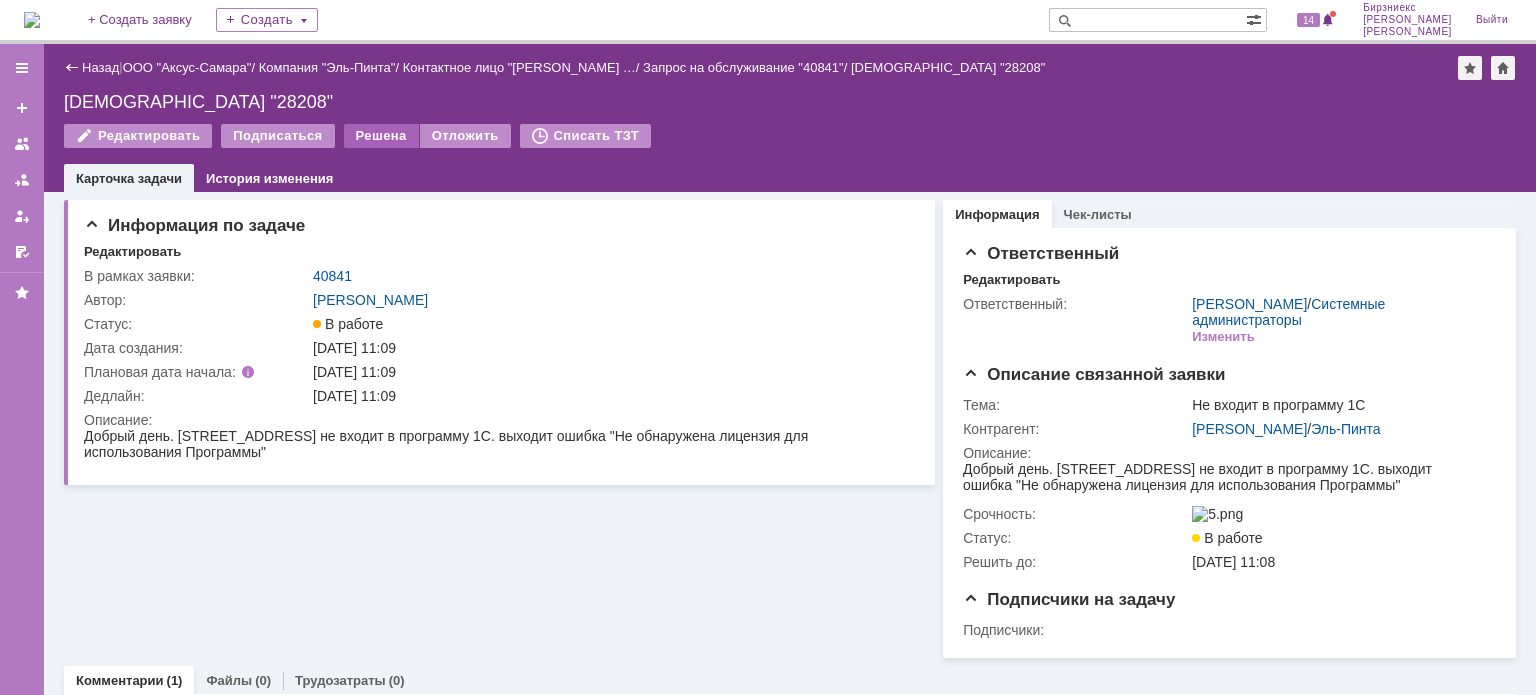 click on "Решена" at bounding box center [381, 136] 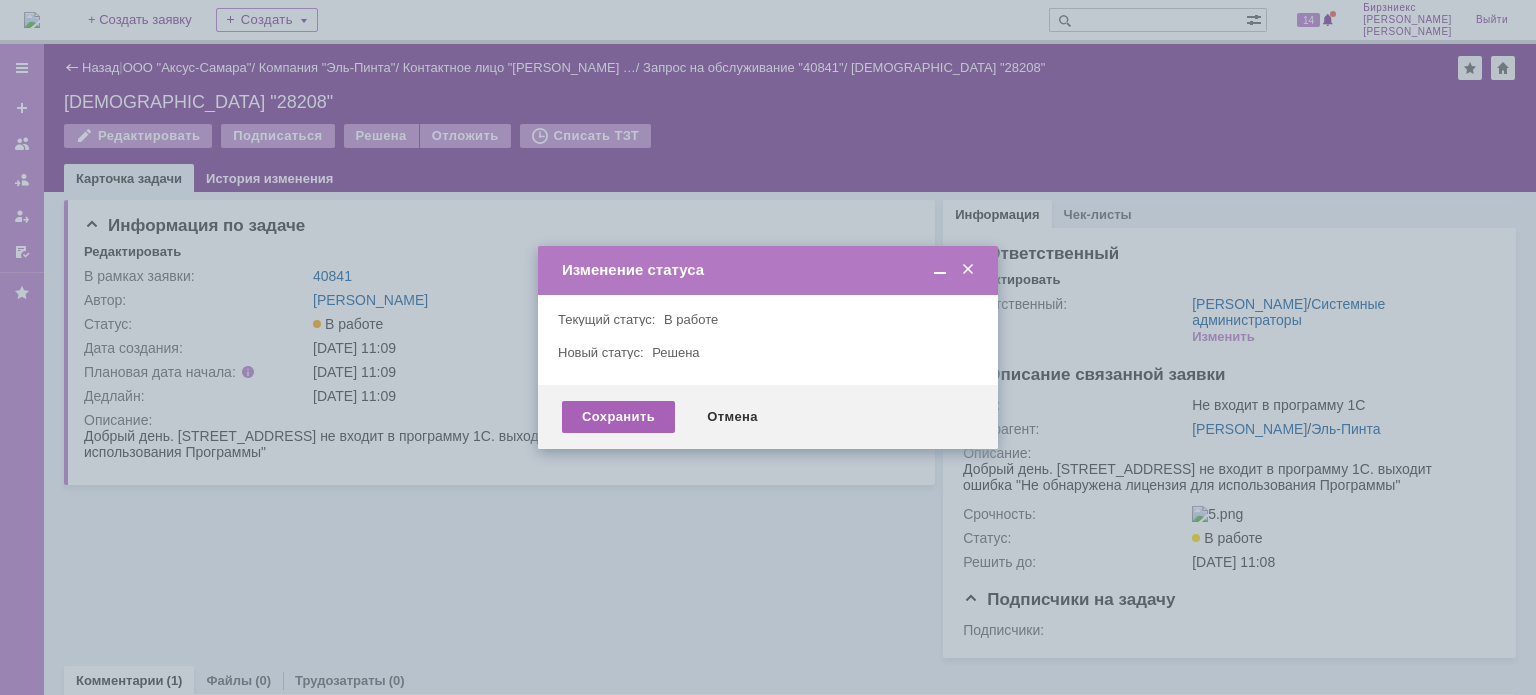click on "Сохранить" at bounding box center (618, 417) 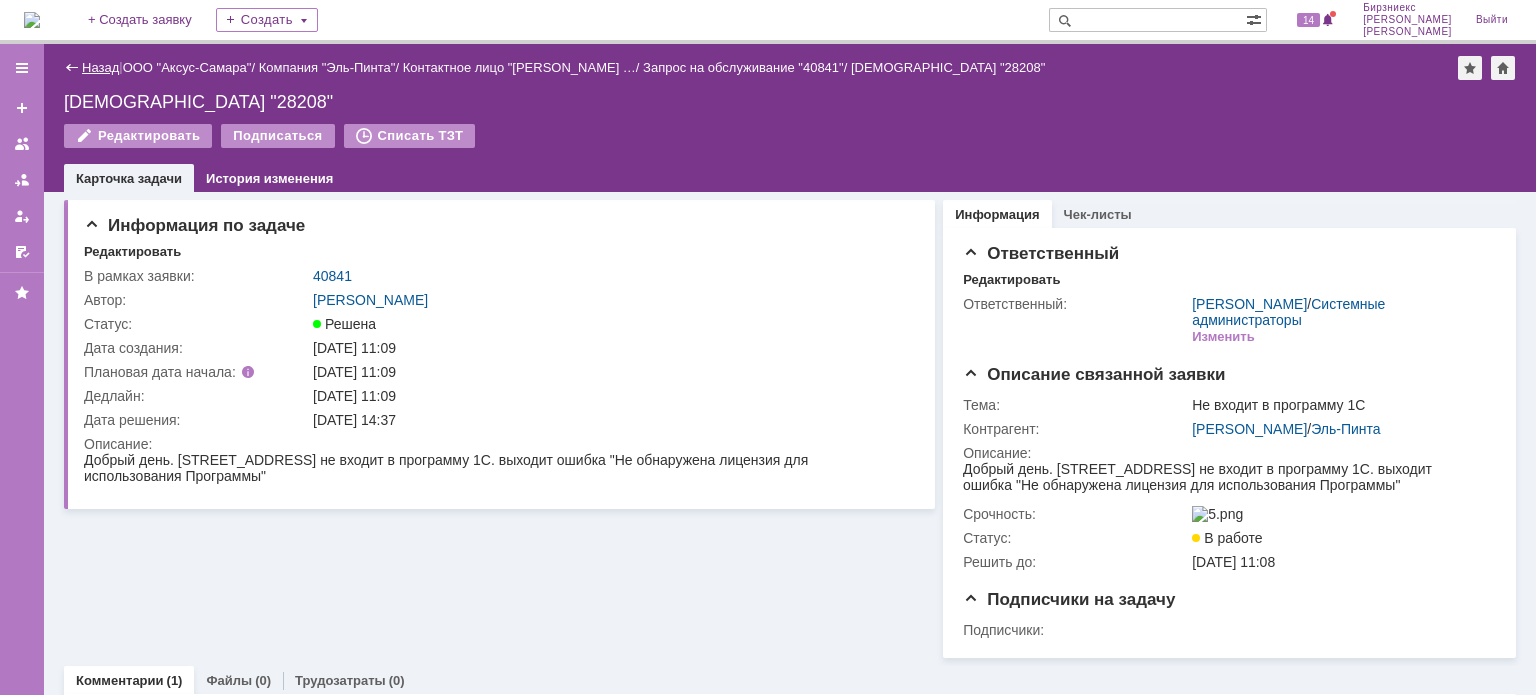 click on "Назад" at bounding box center [100, 67] 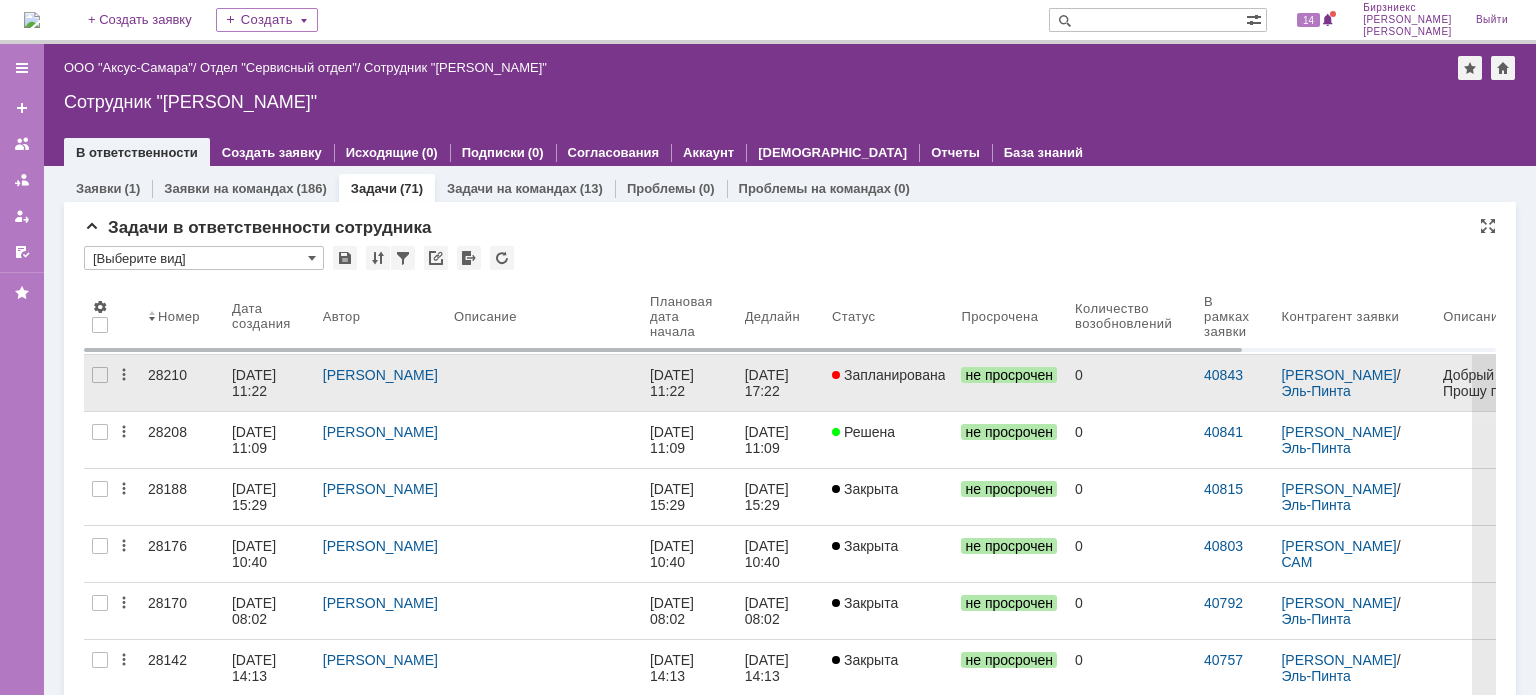click at bounding box center [544, 375] 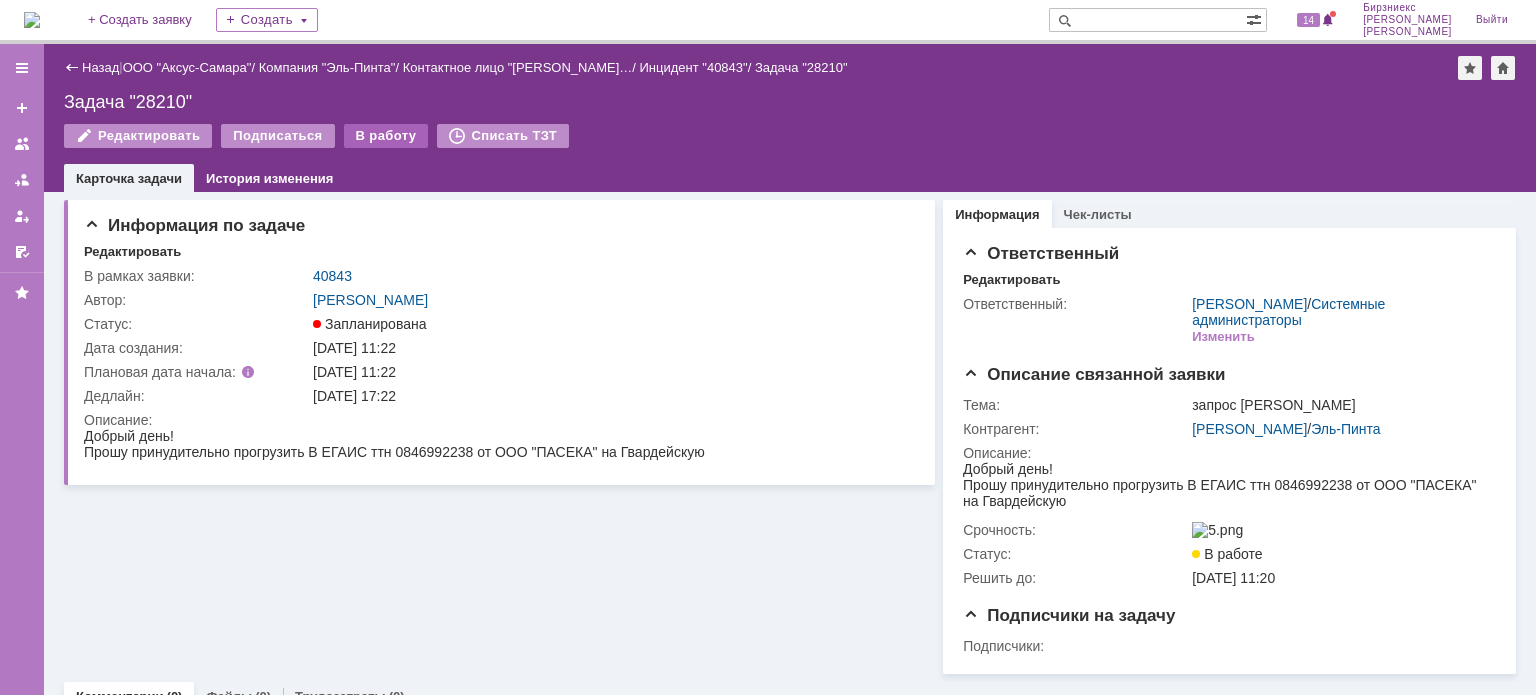 click on "В работу" at bounding box center (386, 136) 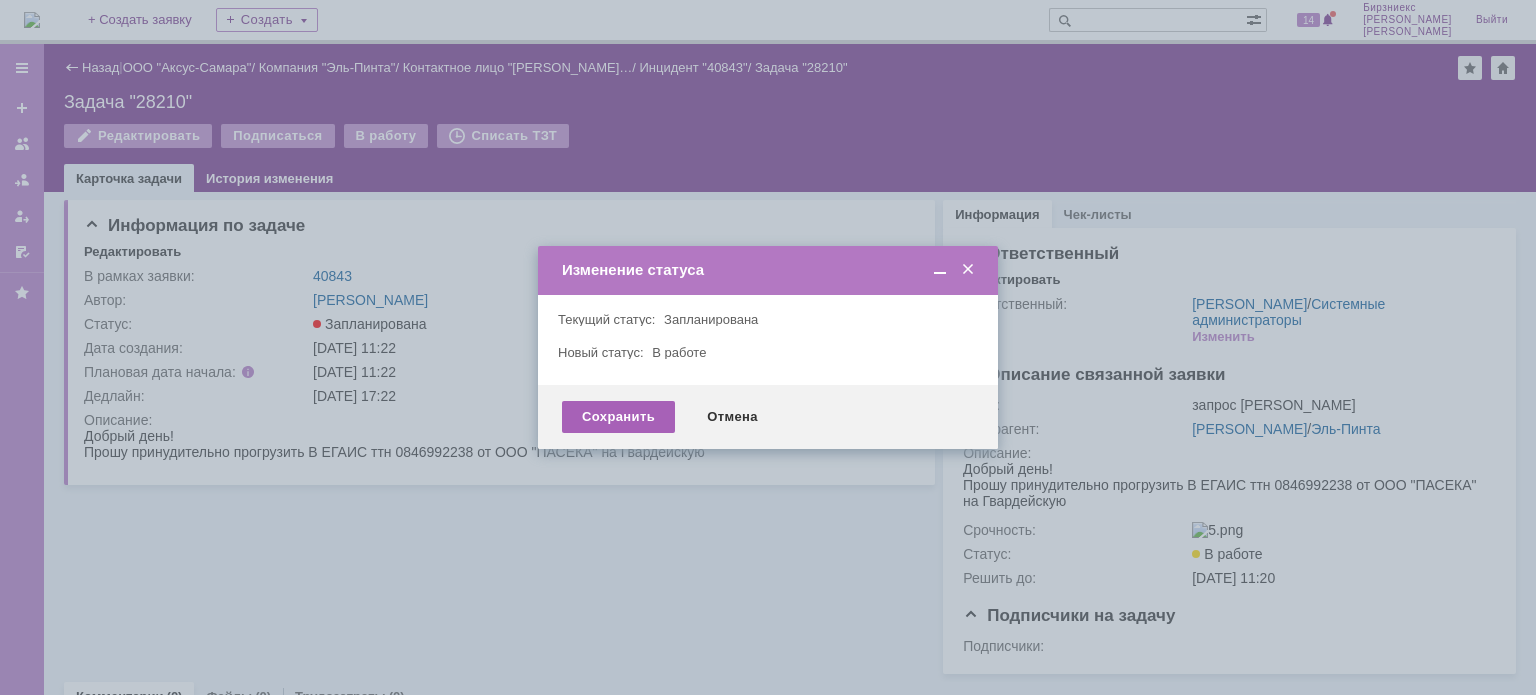 click on "Сохранить" at bounding box center (618, 417) 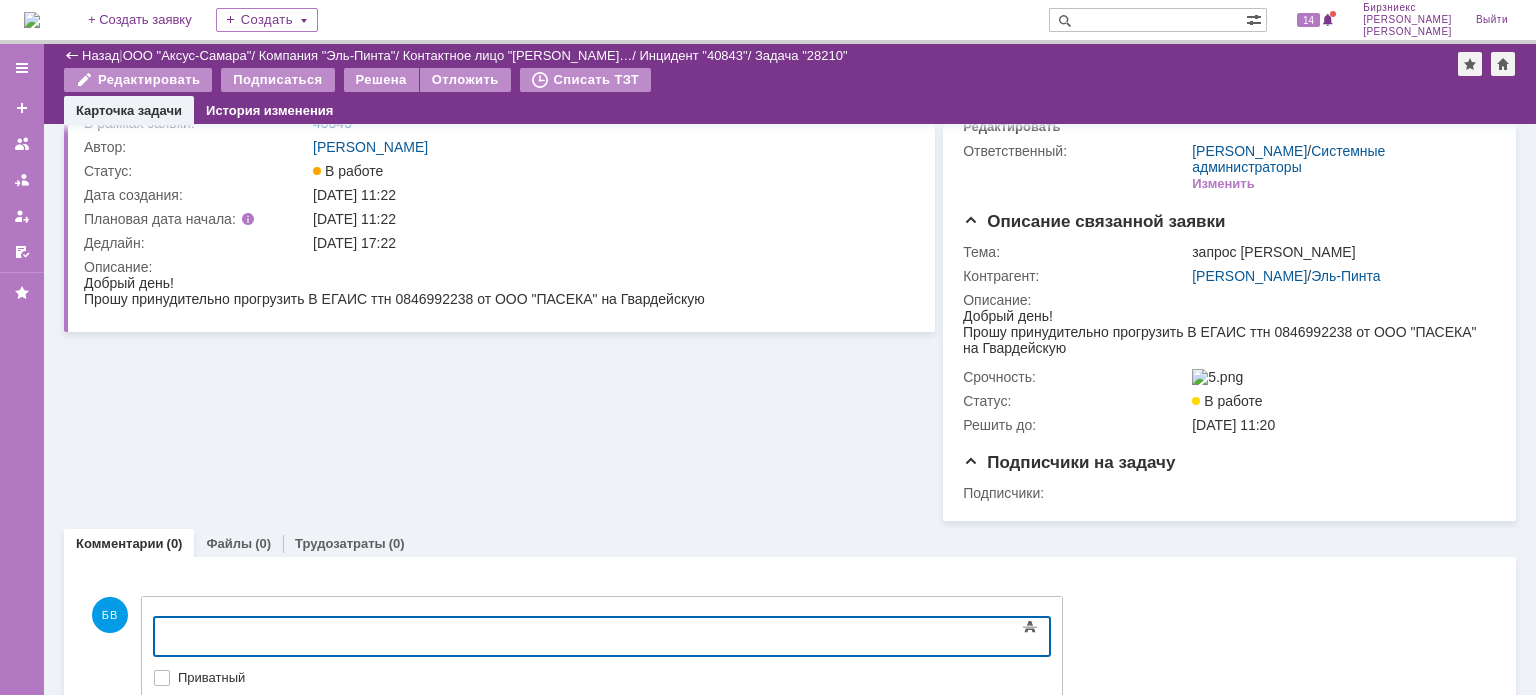 scroll, scrollTop: 0, scrollLeft: 0, axis: both 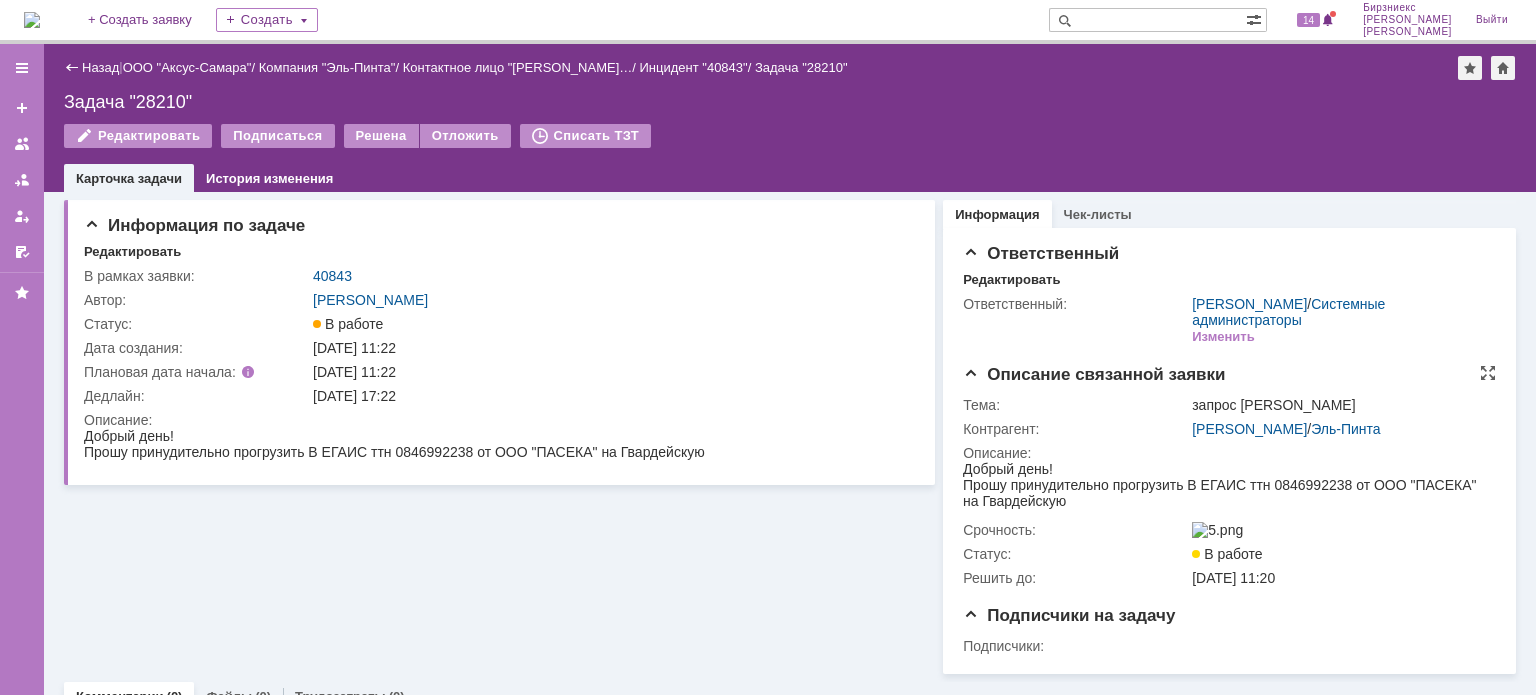click on "Добрый день! Прошу принудительно прогрузить В ЕГАИС ттн 0846992238 от ООО "ПАСЕКА" на Гвардейскую" at bounding box center (1223, 485) 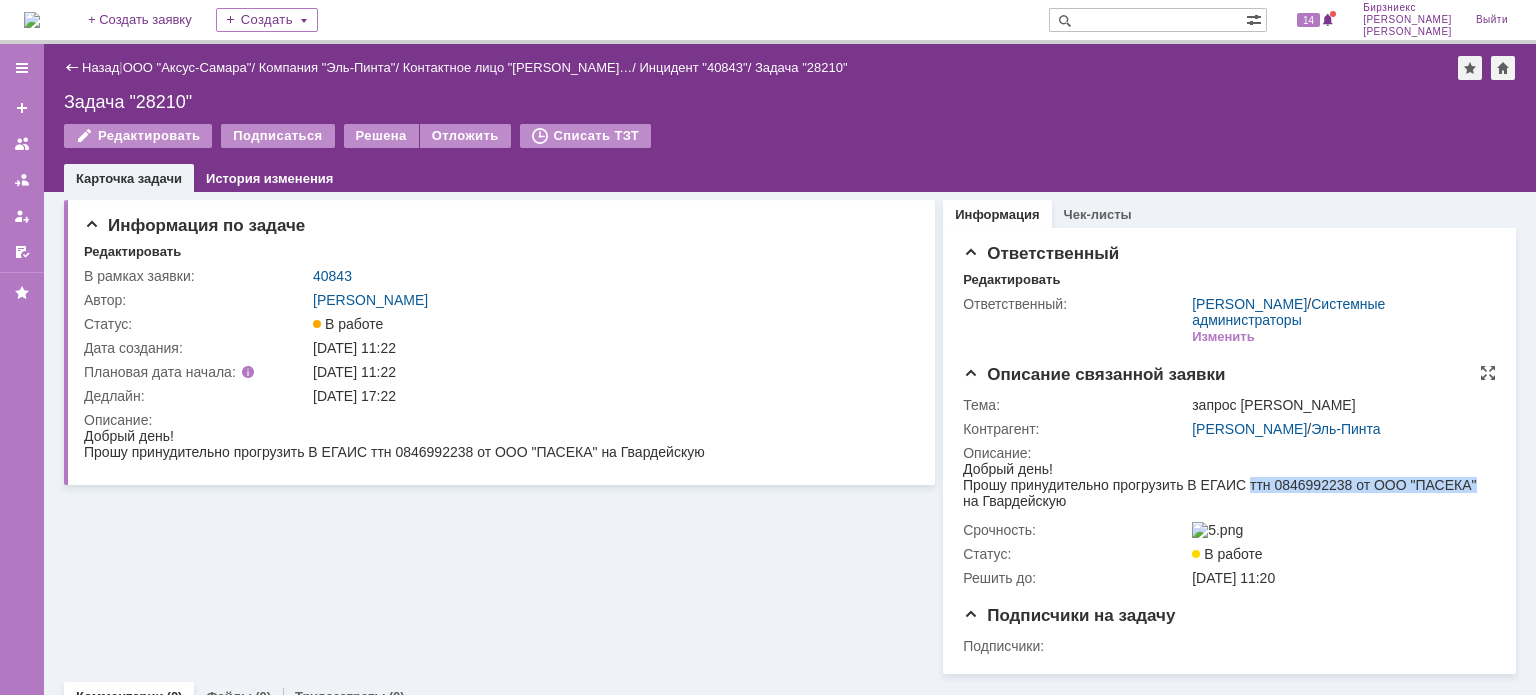 drag, startPoint x: 1250, startPoint y: 488, endPoint x: 1482, endPoint y: 486, distance: 232.00862 